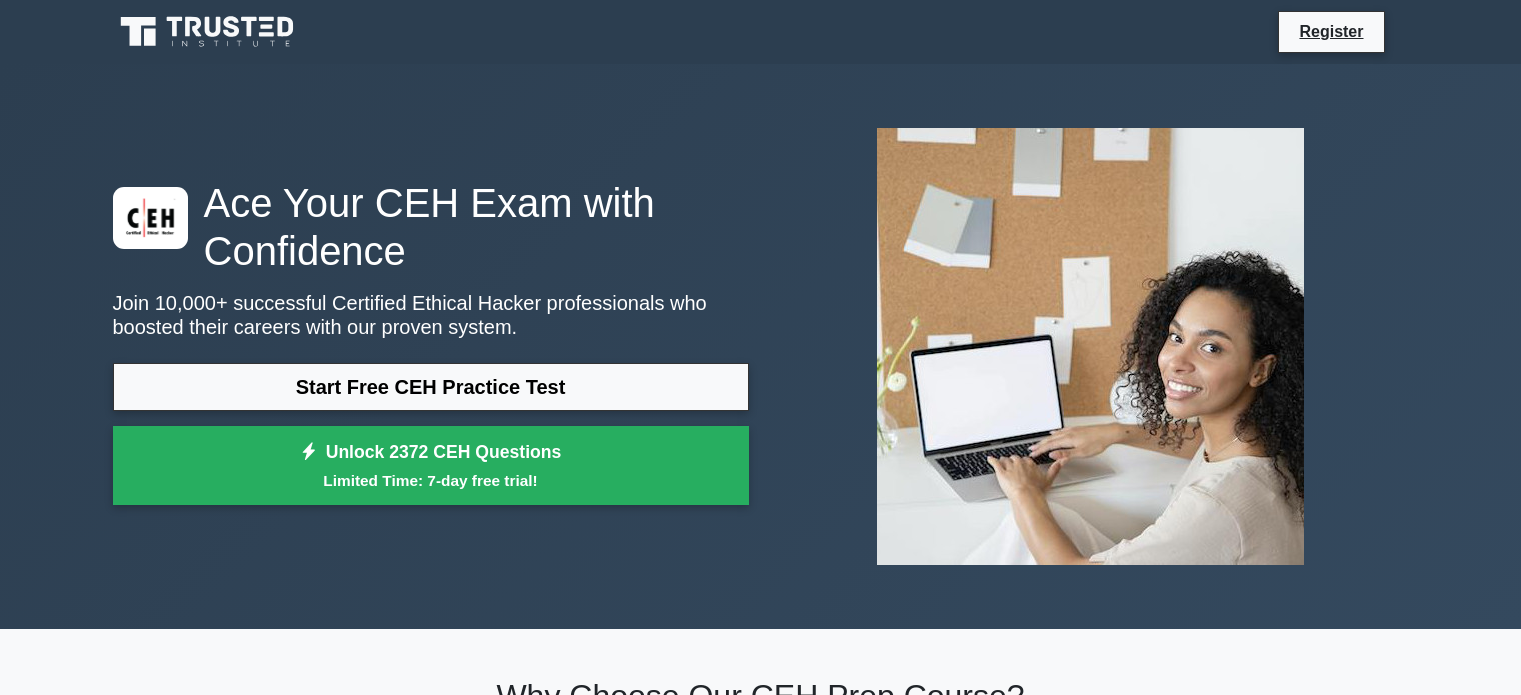 scroll, scrollTop: 204, scrollLeft: 0, axis: vertical 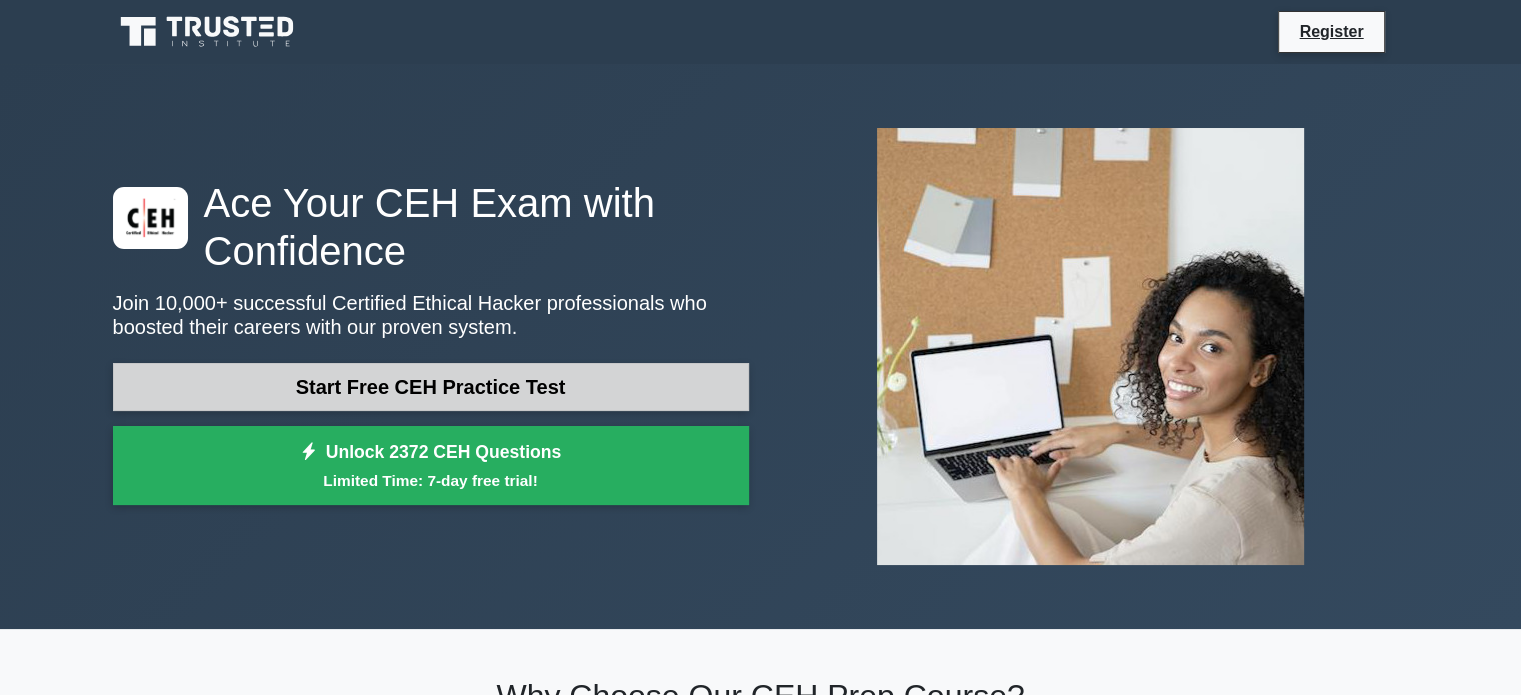 click on "Start Free CEH Practice Test" at bounding box center [431, 387] 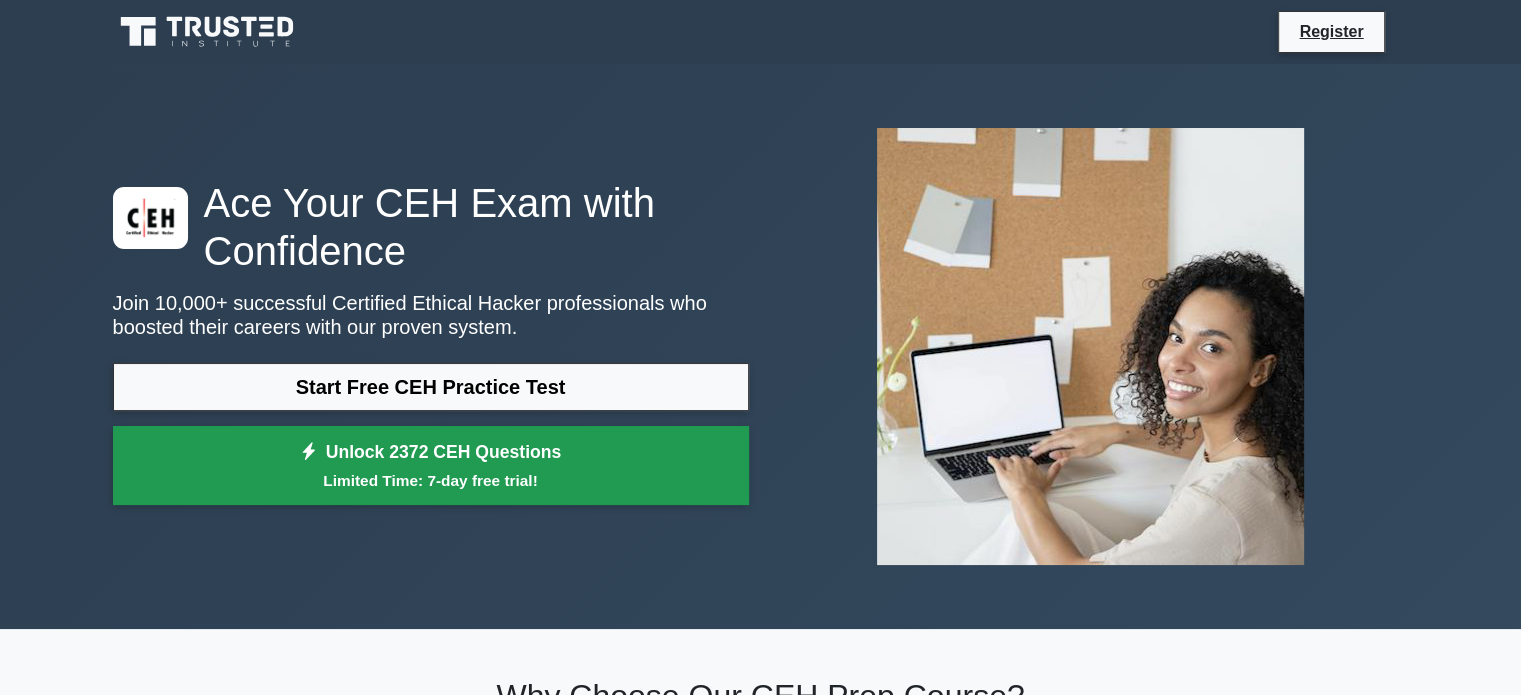 click on "Unlock 2372 CEH Questions
Limited Time: 7-day free trial!" at bounding box center [431, 466] 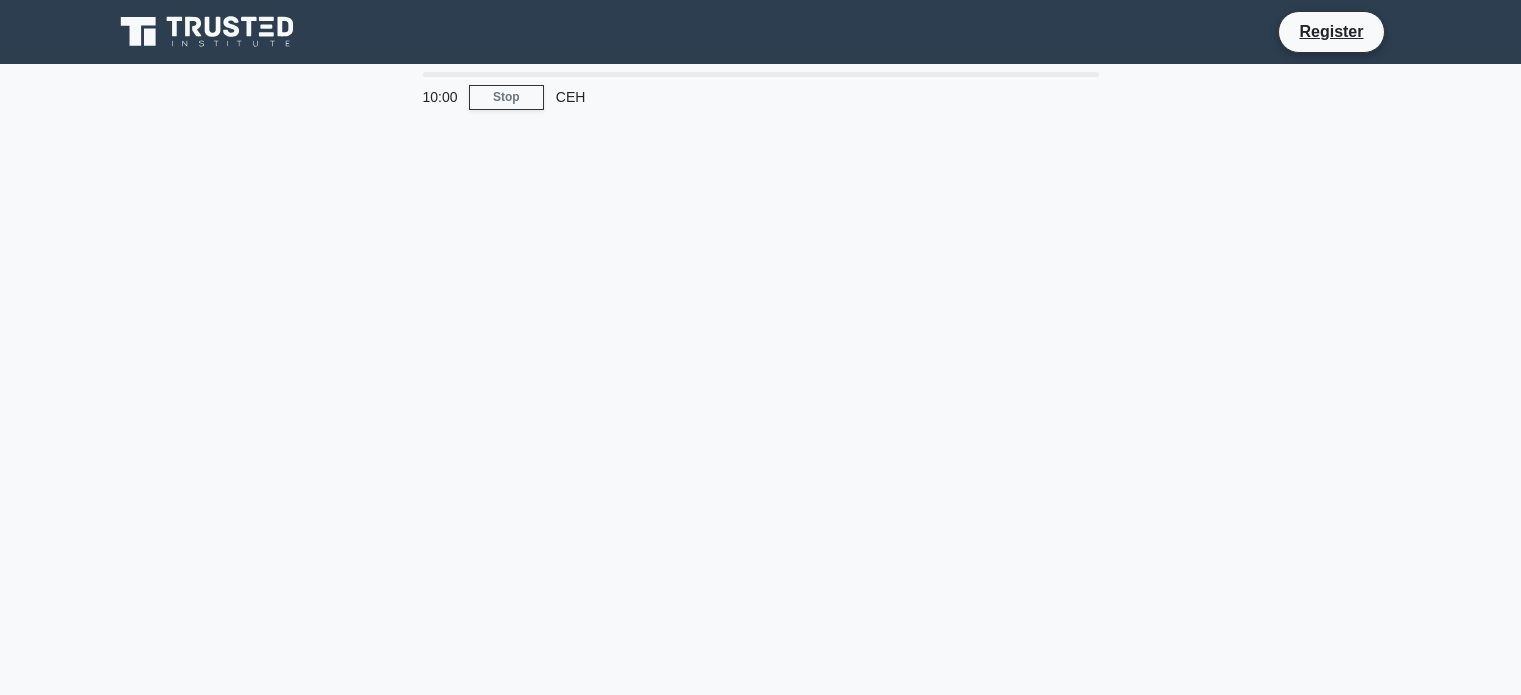 scroll, scrollTop: 0, scrollLeft: 0, axis: both 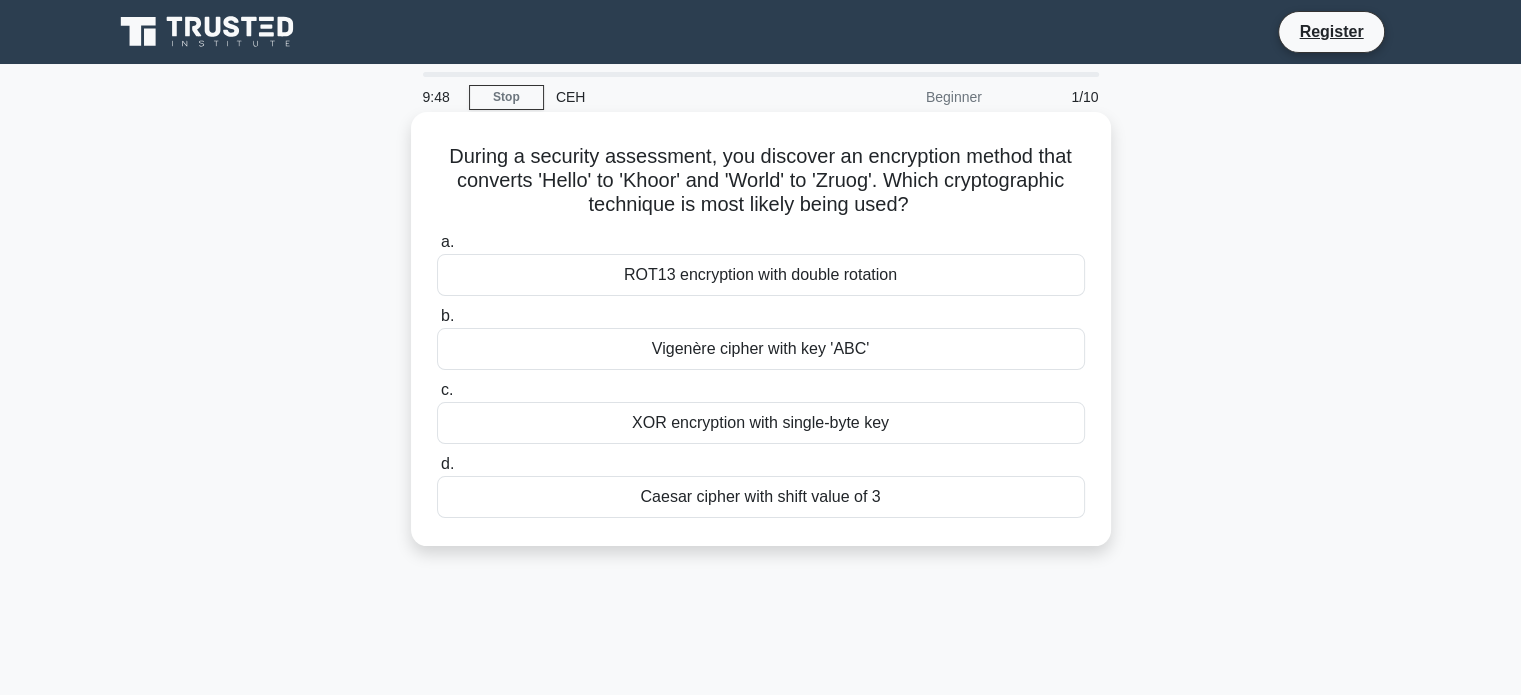 click on "ROT13 encryption with double rotation" at bounding box center (761, 275) 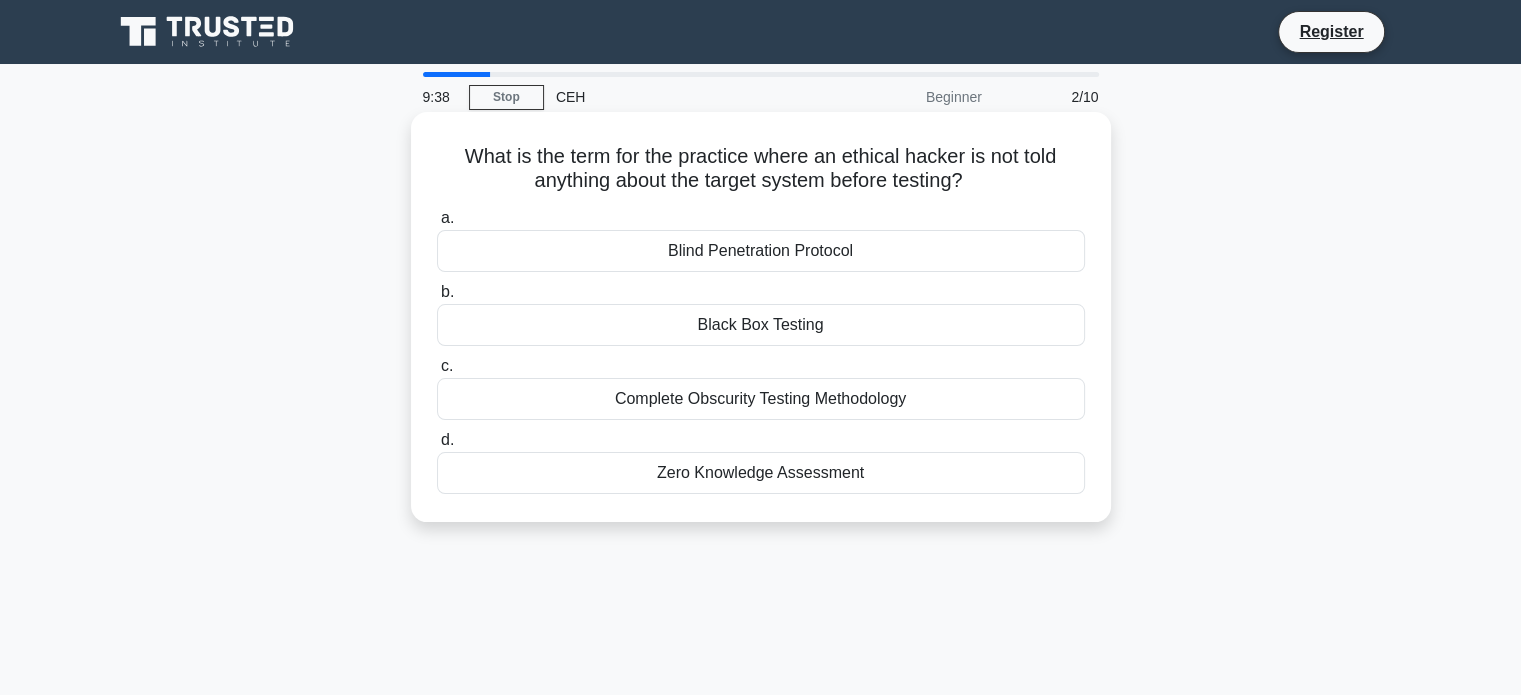 click on "Black Box Testing" at bounding box center (761, 325) 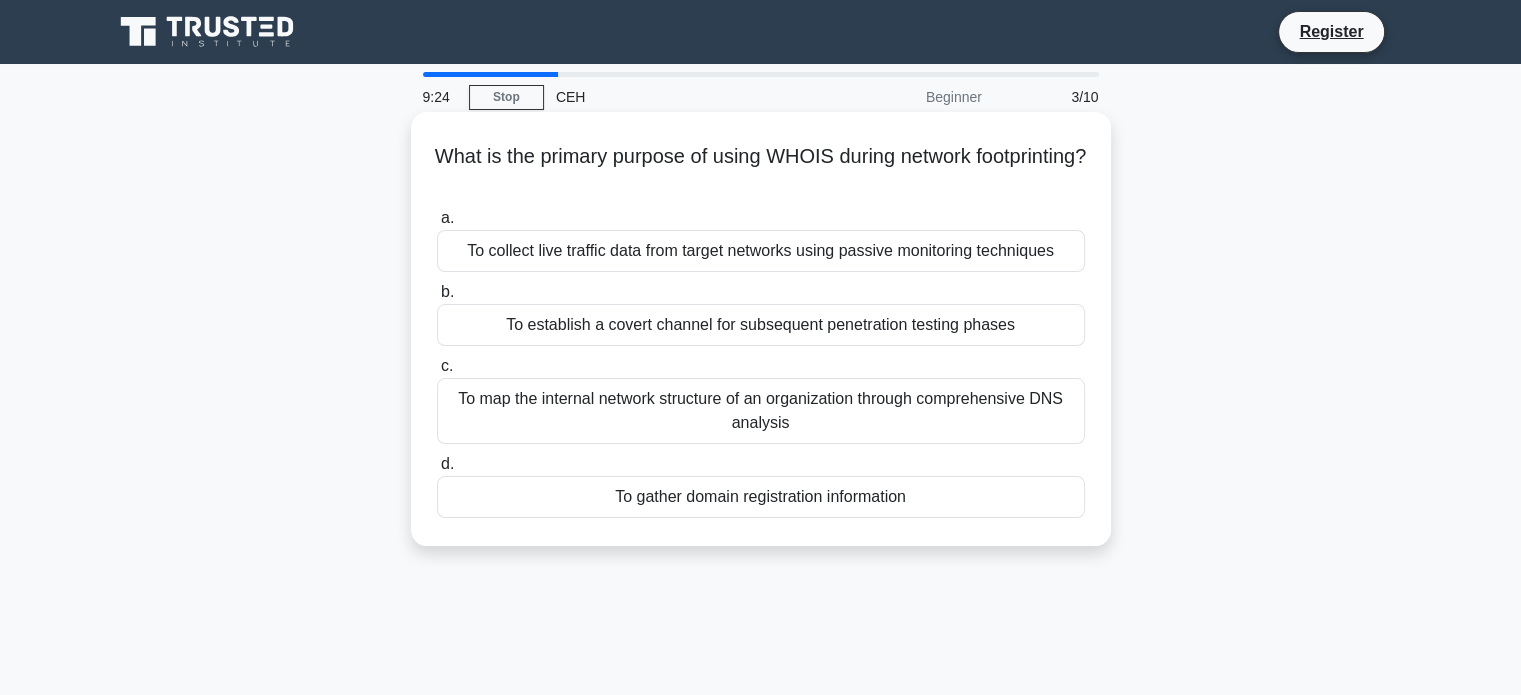 click on "To gather domain registration information" at bounding box center [761, 497] 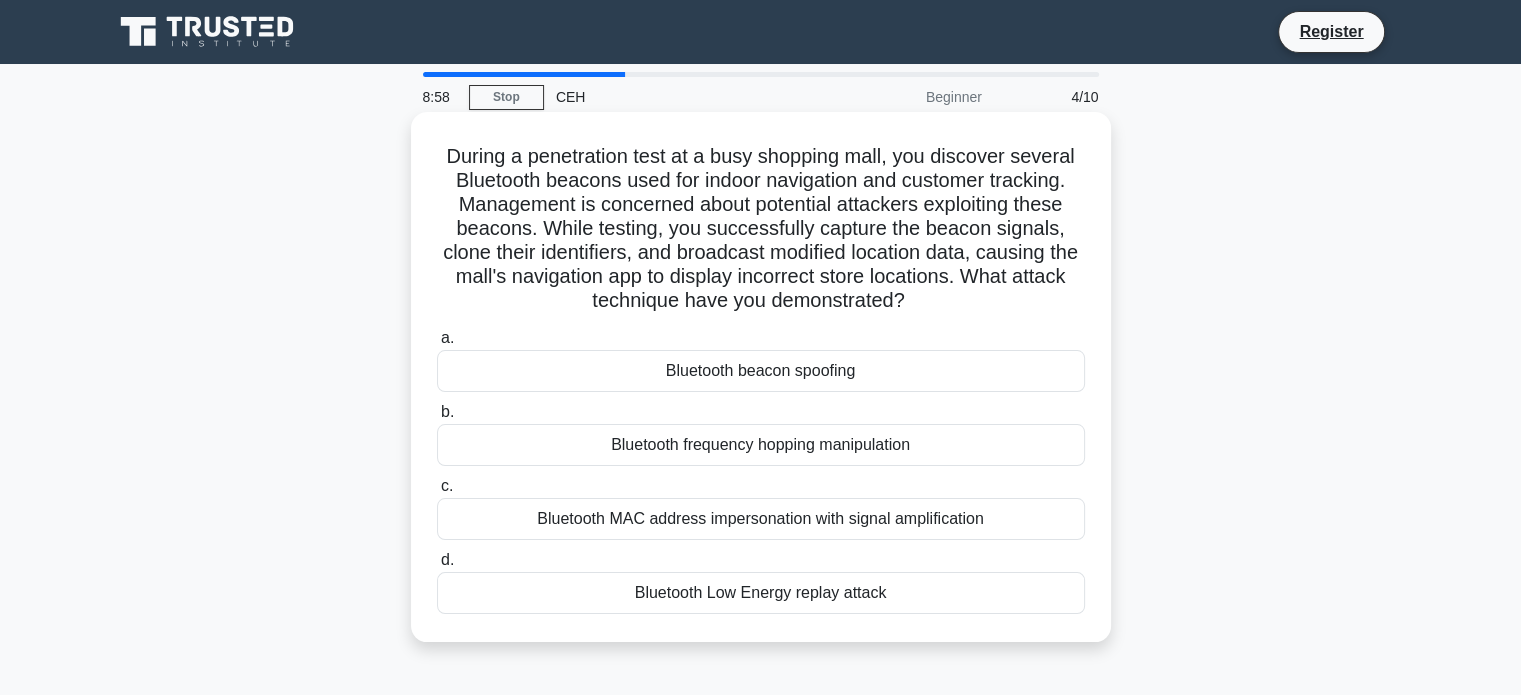 click on "Bluetooth beacon spoofing" at bounding box center [761, 371] 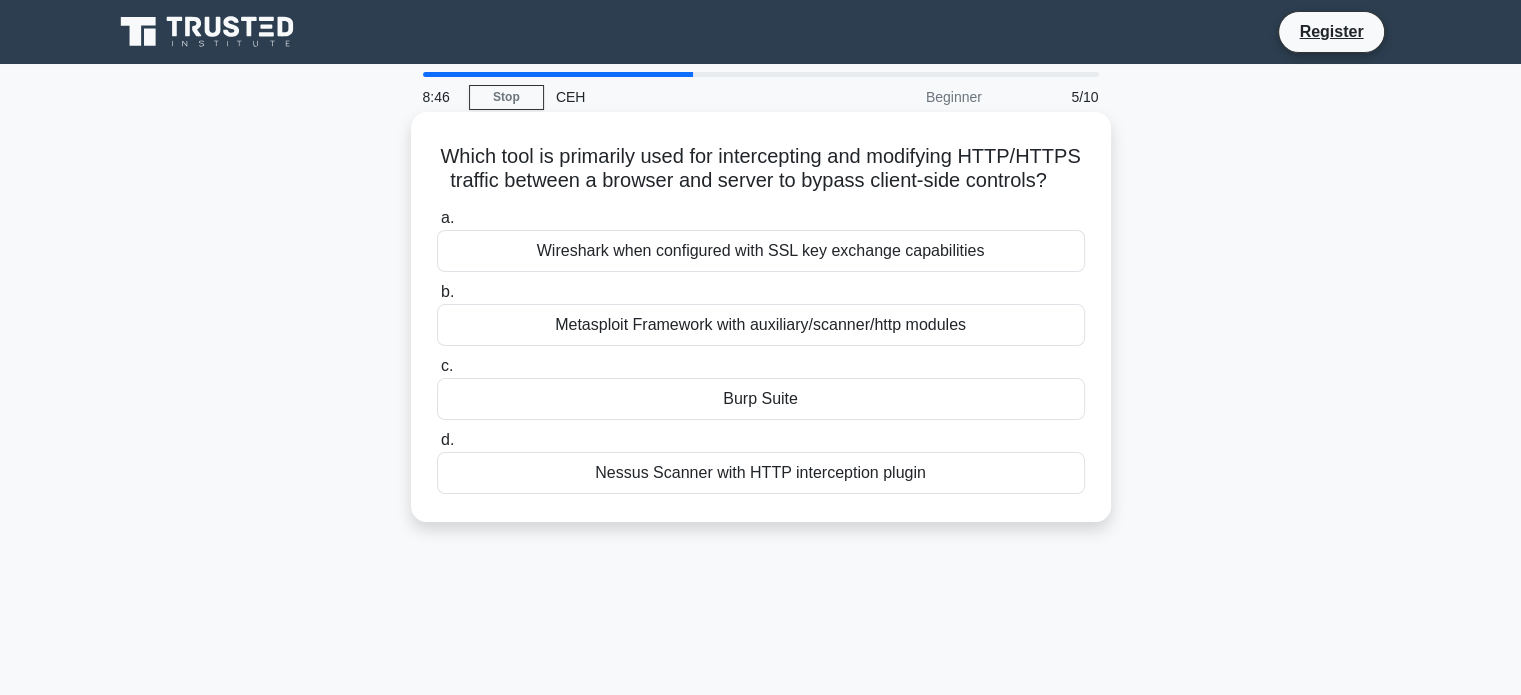 click on "Burp Suite" at bounding box center (761, 399) 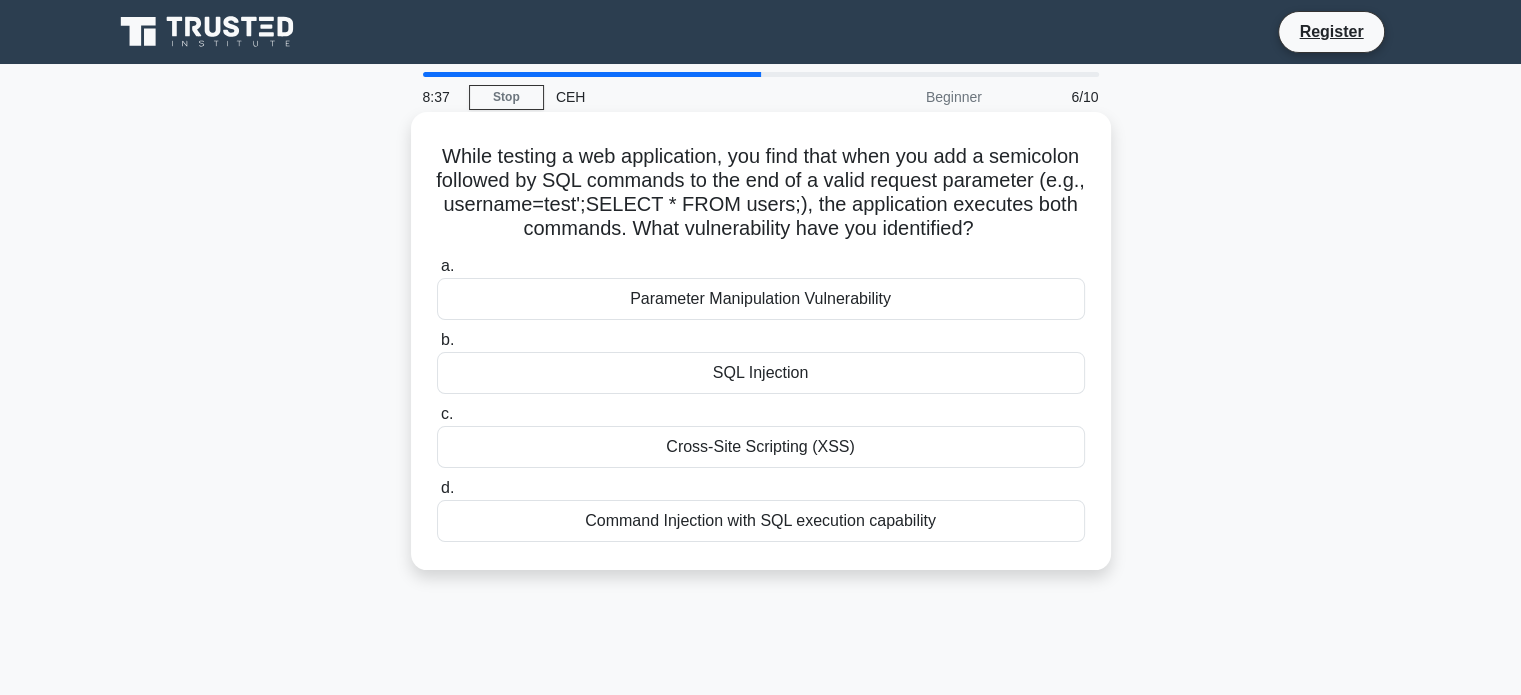 click on "SQL Injection" at bounding box center (761, 373) 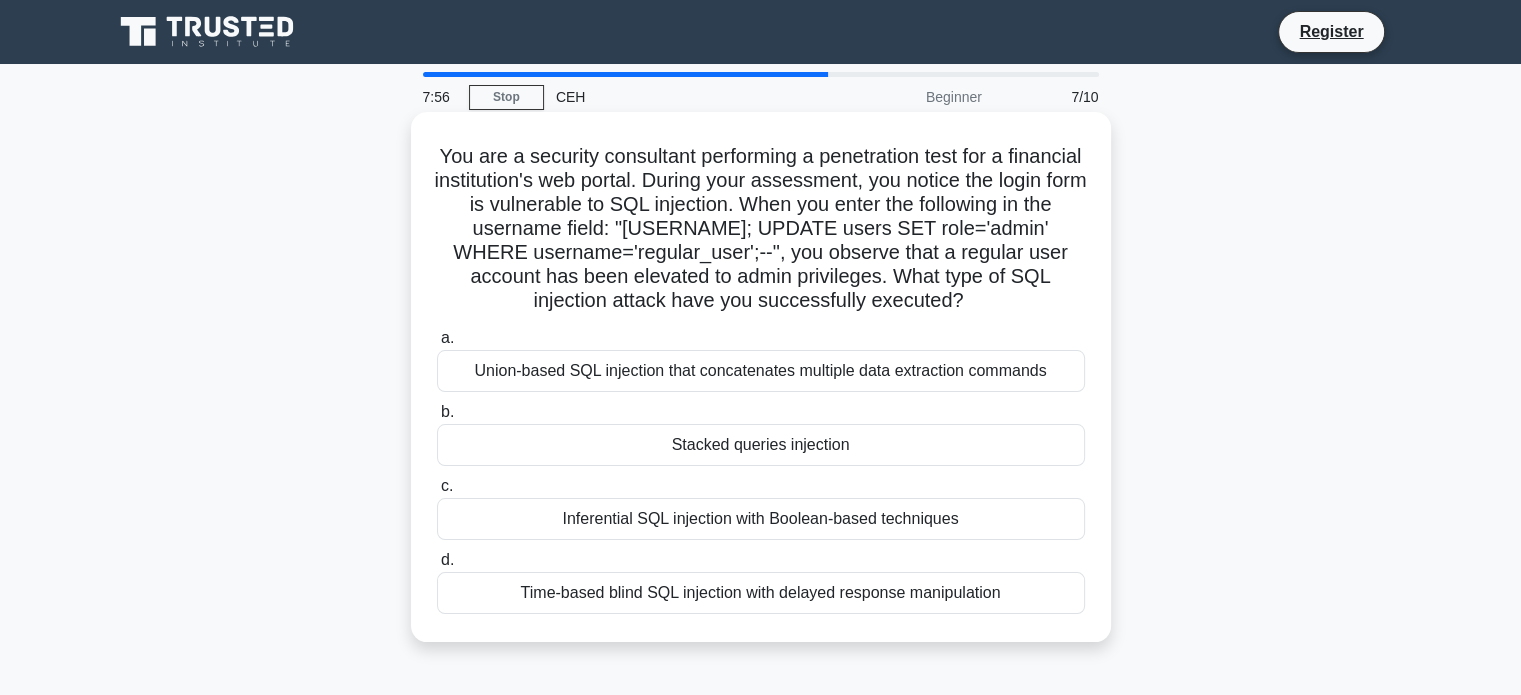 click on "Stacked queries injection" at bounding box center [761, 445] 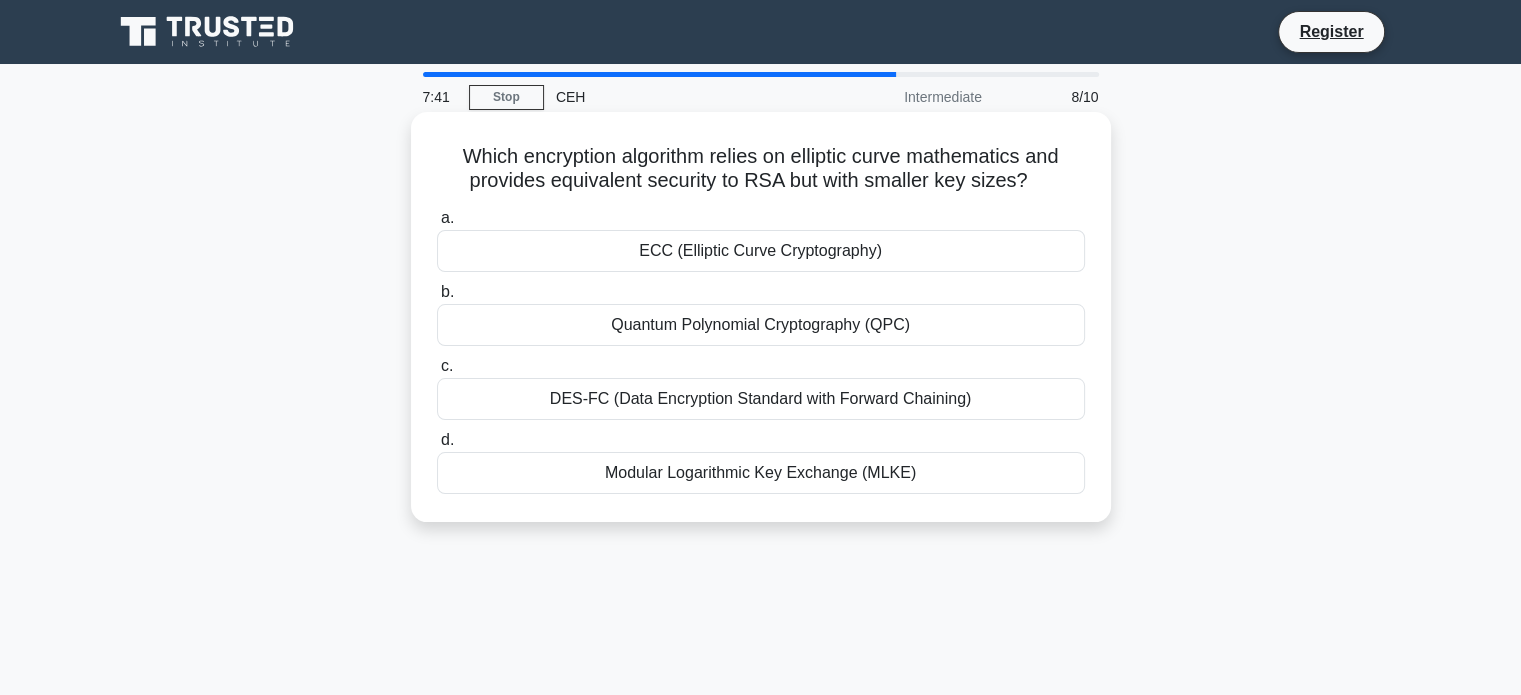 click on "ECC (Elliptic Curve Cryptography)" at bounding box center (761, 251) 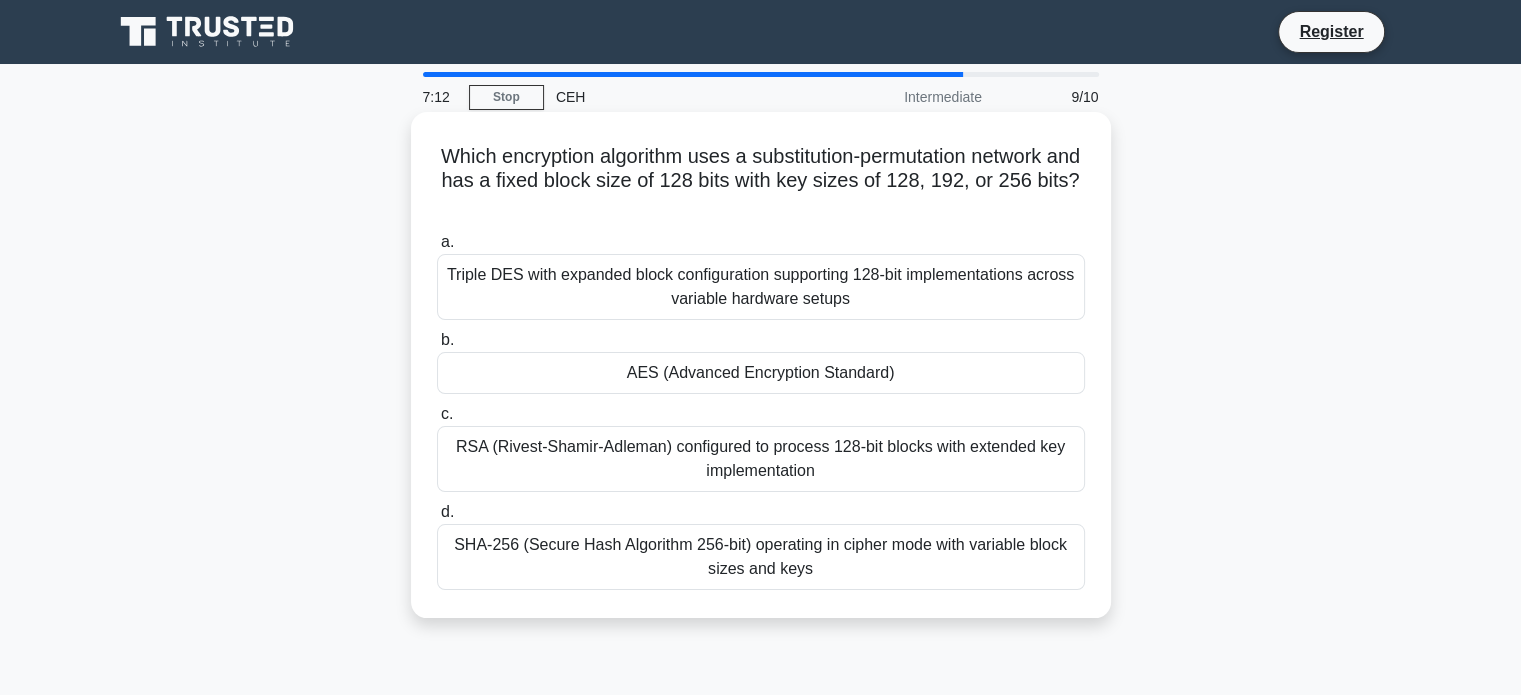 click on "Triple DES with expanded block configuration supporting 128-bit implementations across variable hardware setups" at bounding box center [761, 287] 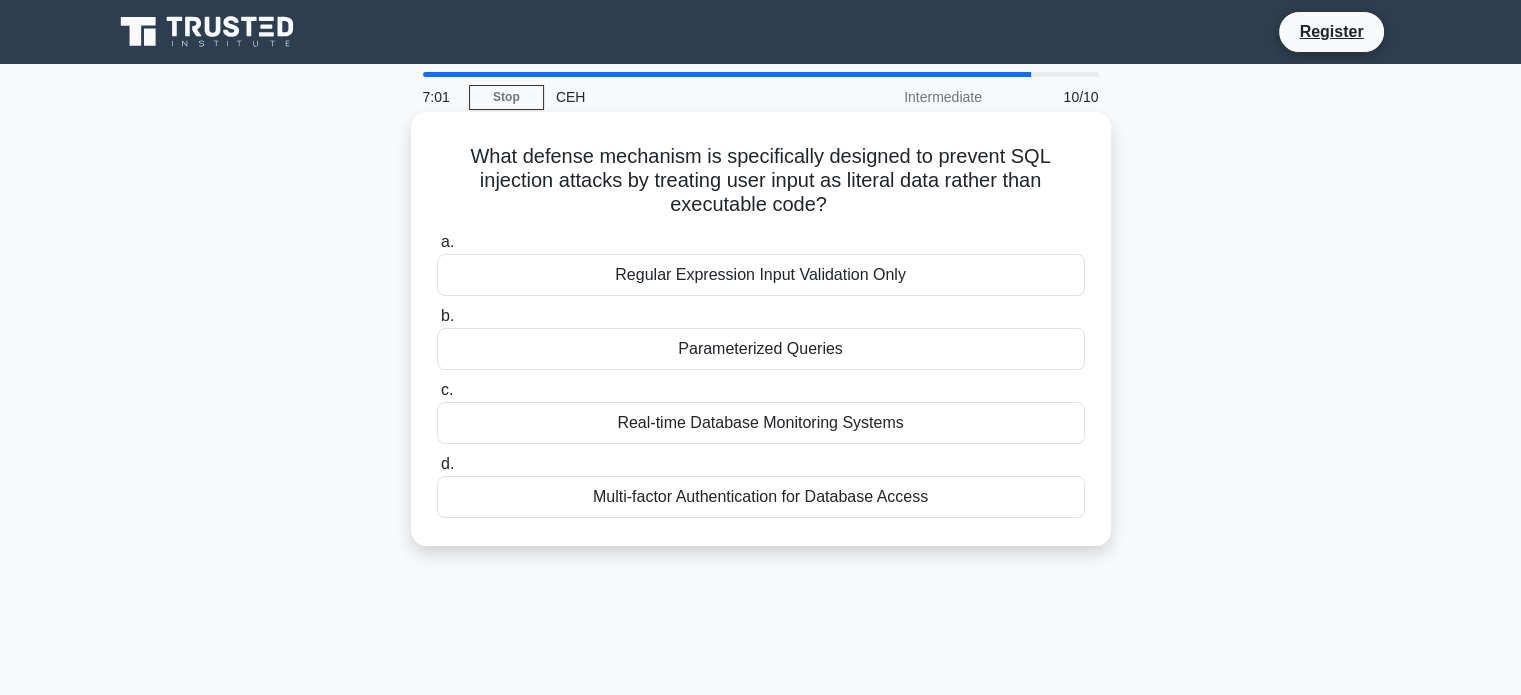 click on "Regular Expression Input Validation Only" at bounding box center (761, 275) 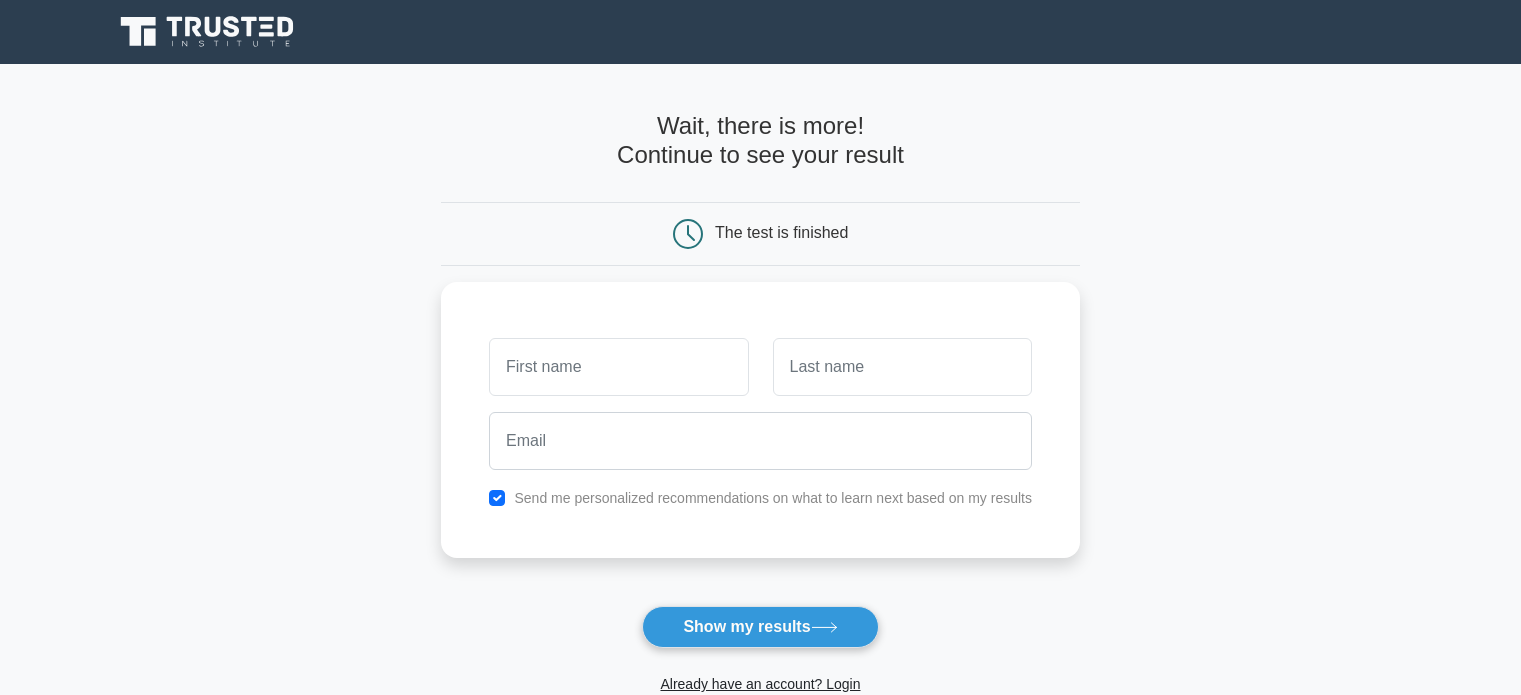 scroll, scrollTop: 0, scrollLeft: 0, axis: both 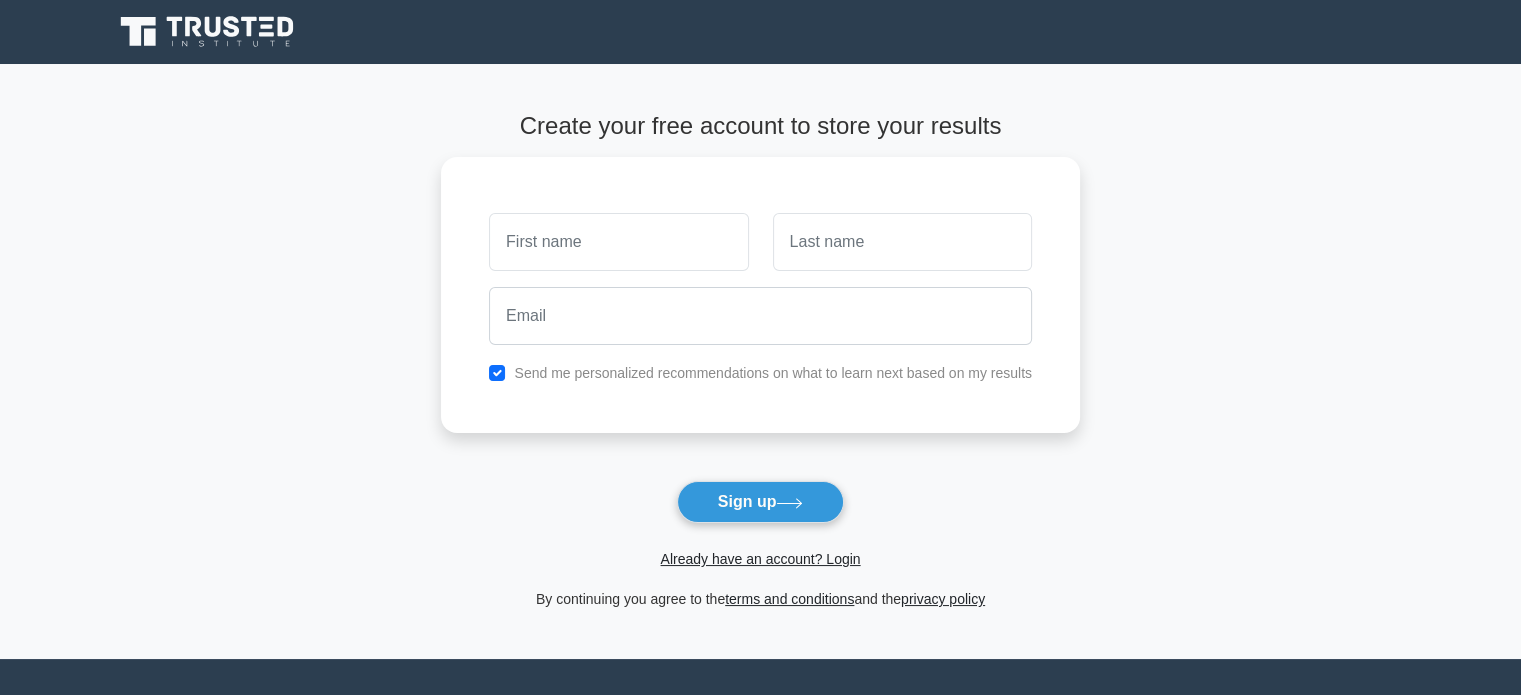 click on "Already have an account? Login" at bounding box center (760, 559) 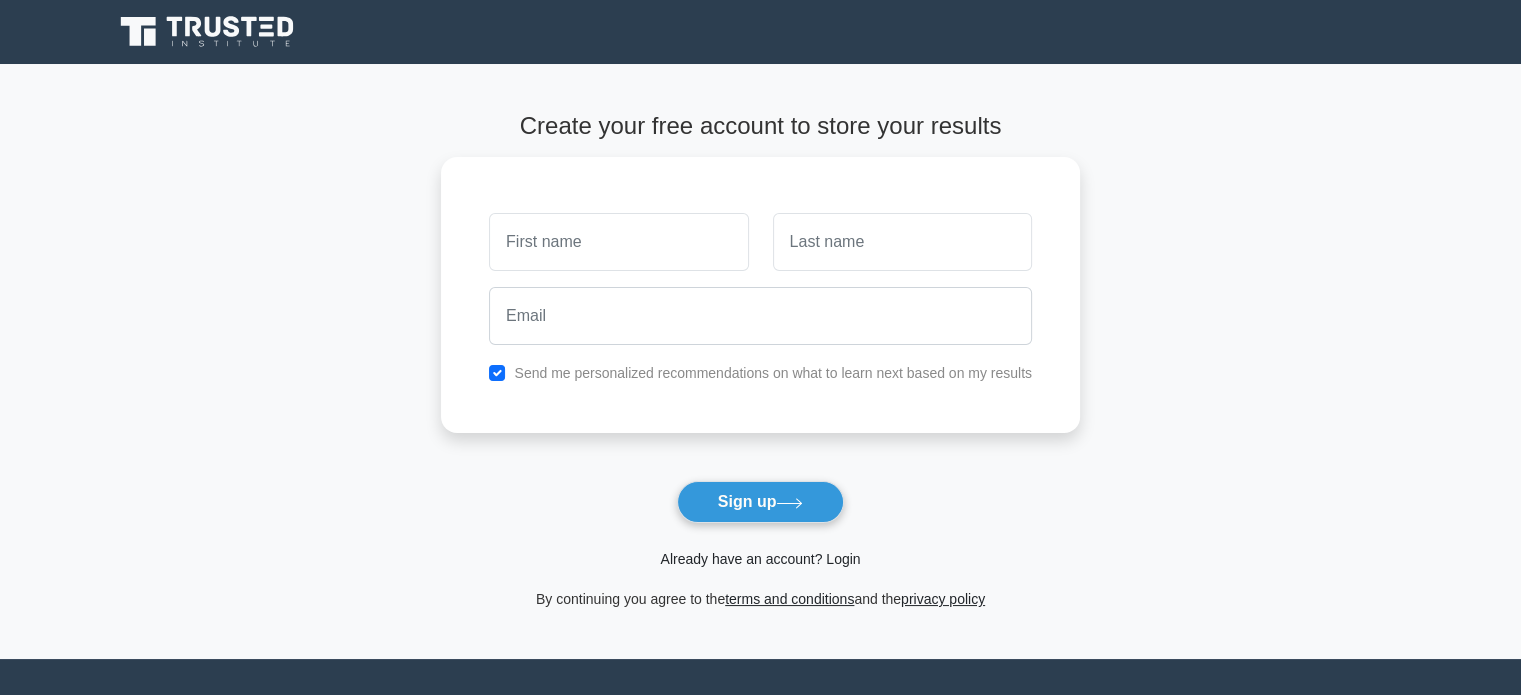 click on "Already have an account? Login" at bounding box center (760, 559) 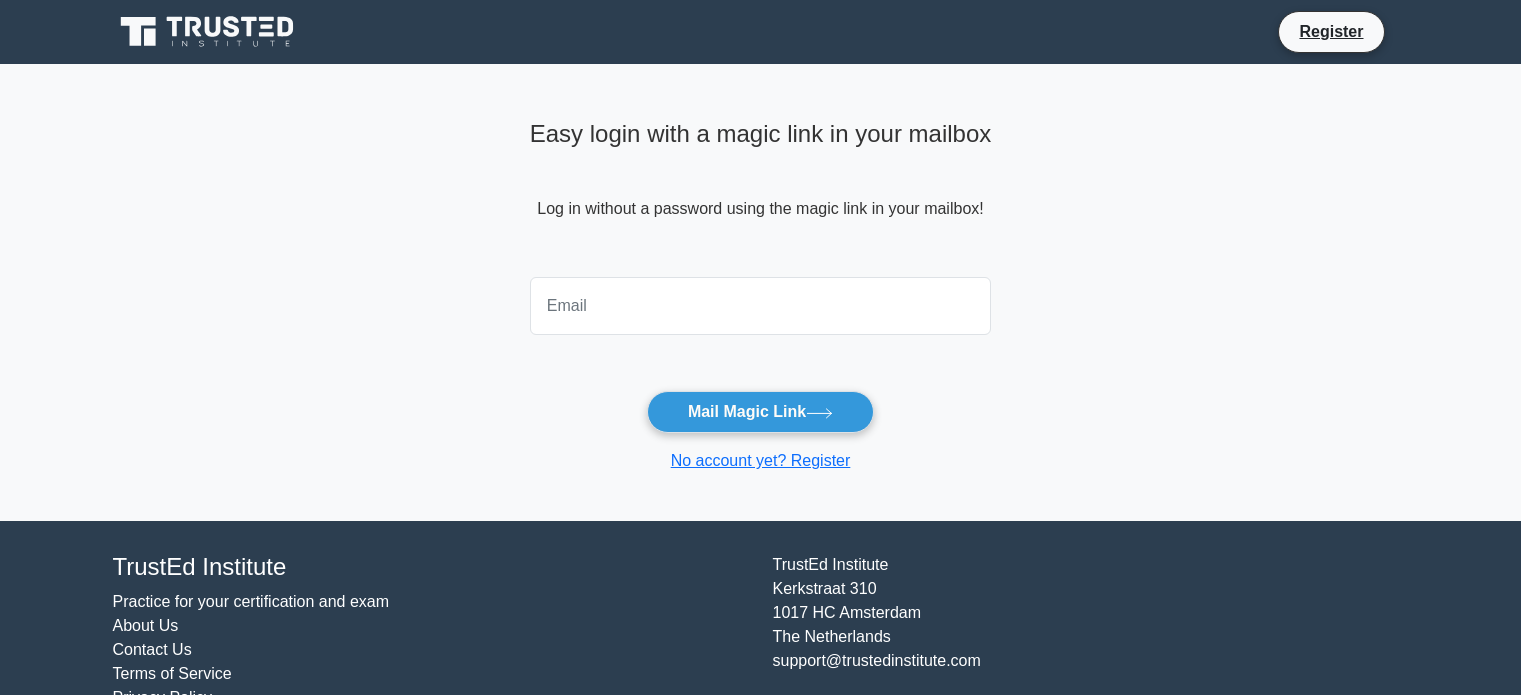 scroll, scrollTop: 0, scrollLeft: 0, axis: both 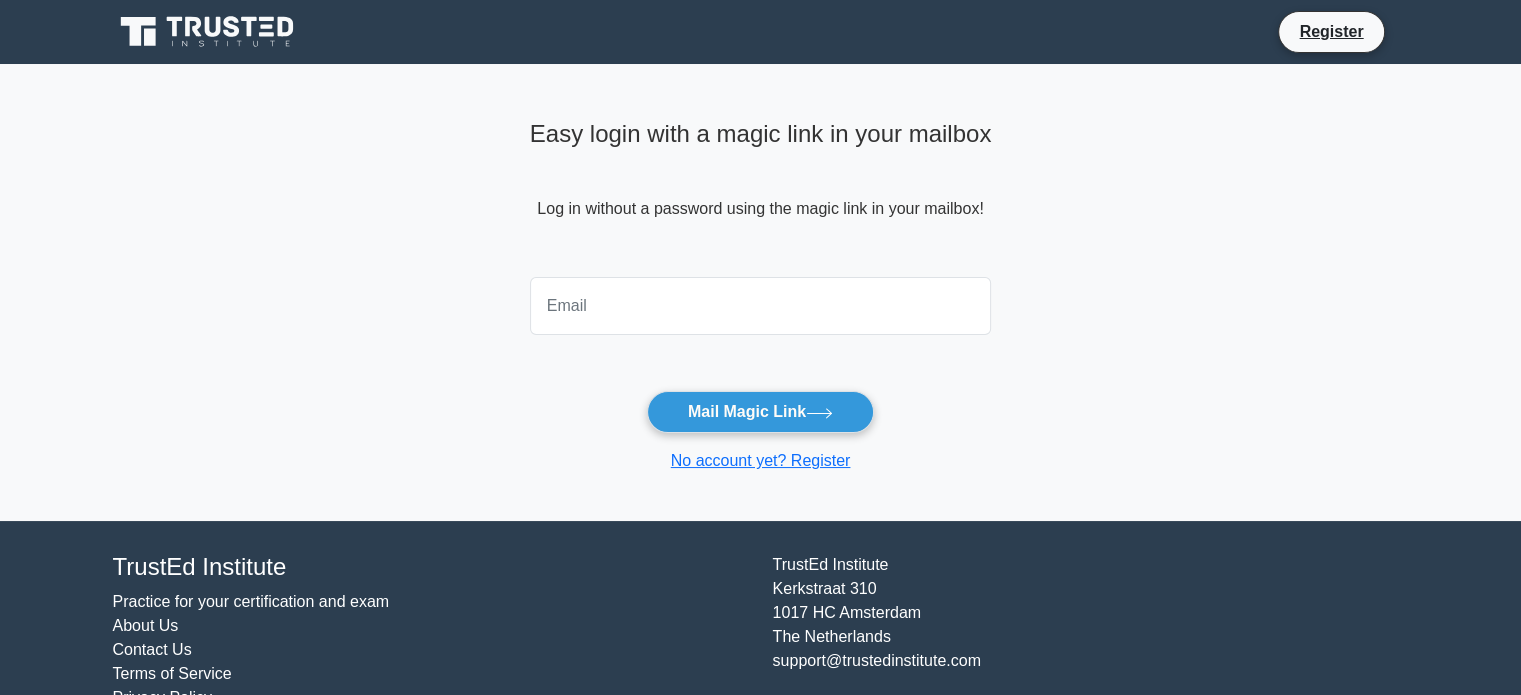 click at bounding box center (761, 306) 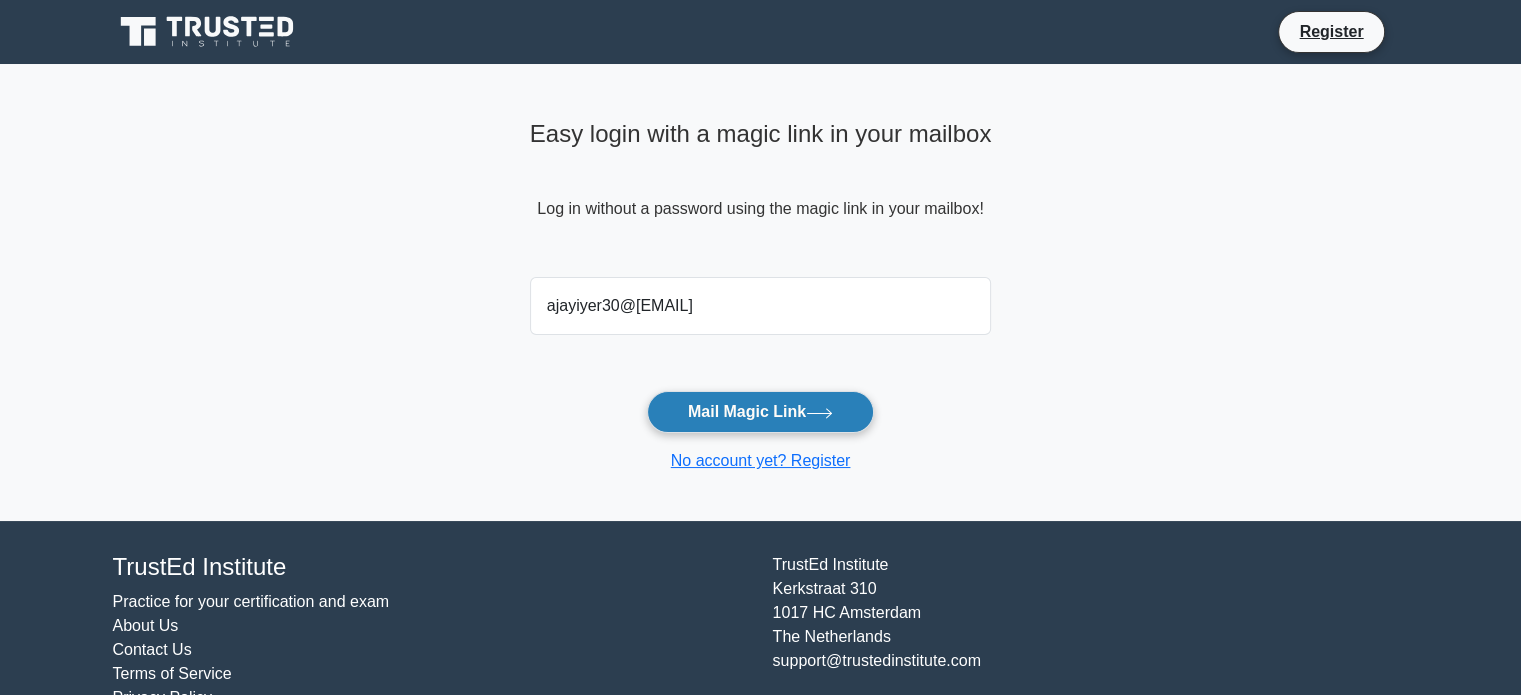 click on "Mail Magic Link" at bounding box center (760, 412) 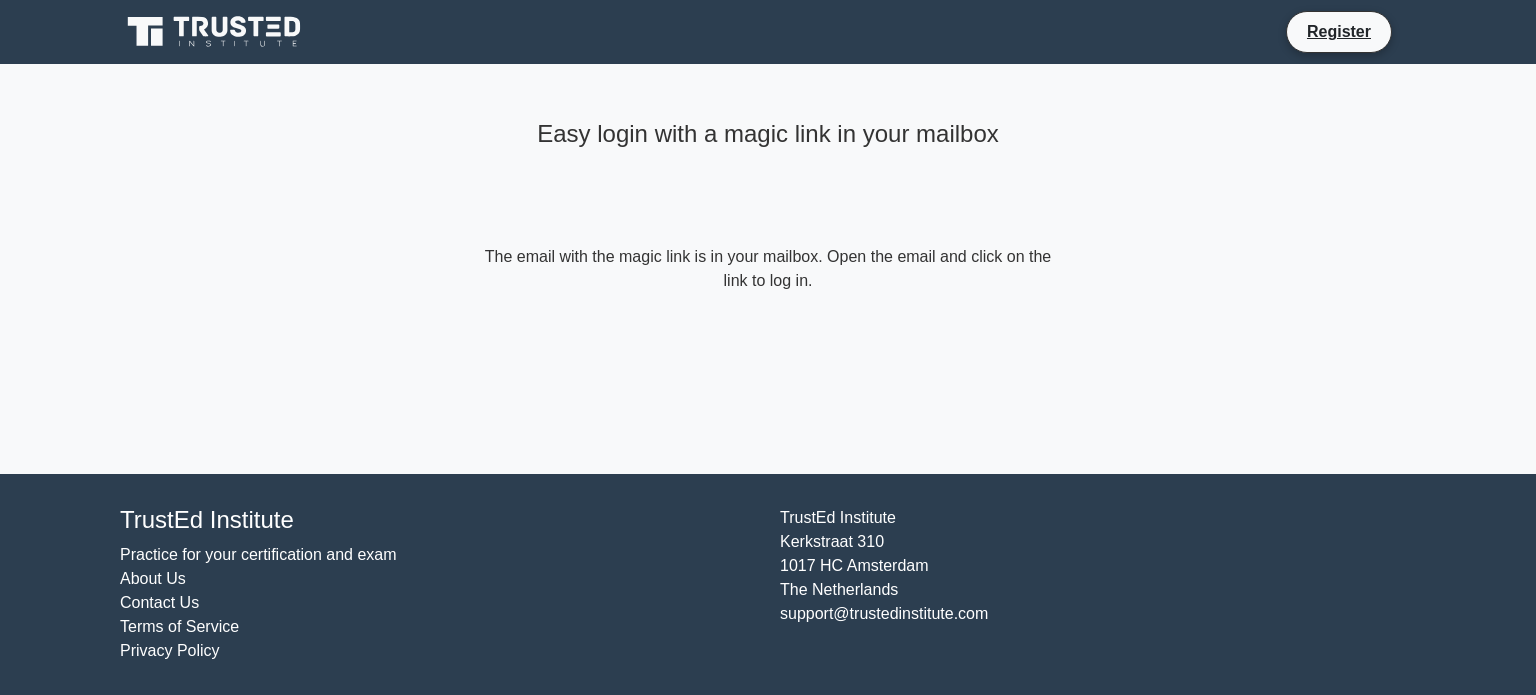 scroll, scrollTop: 0, scrollLeft: 0, axis: both 